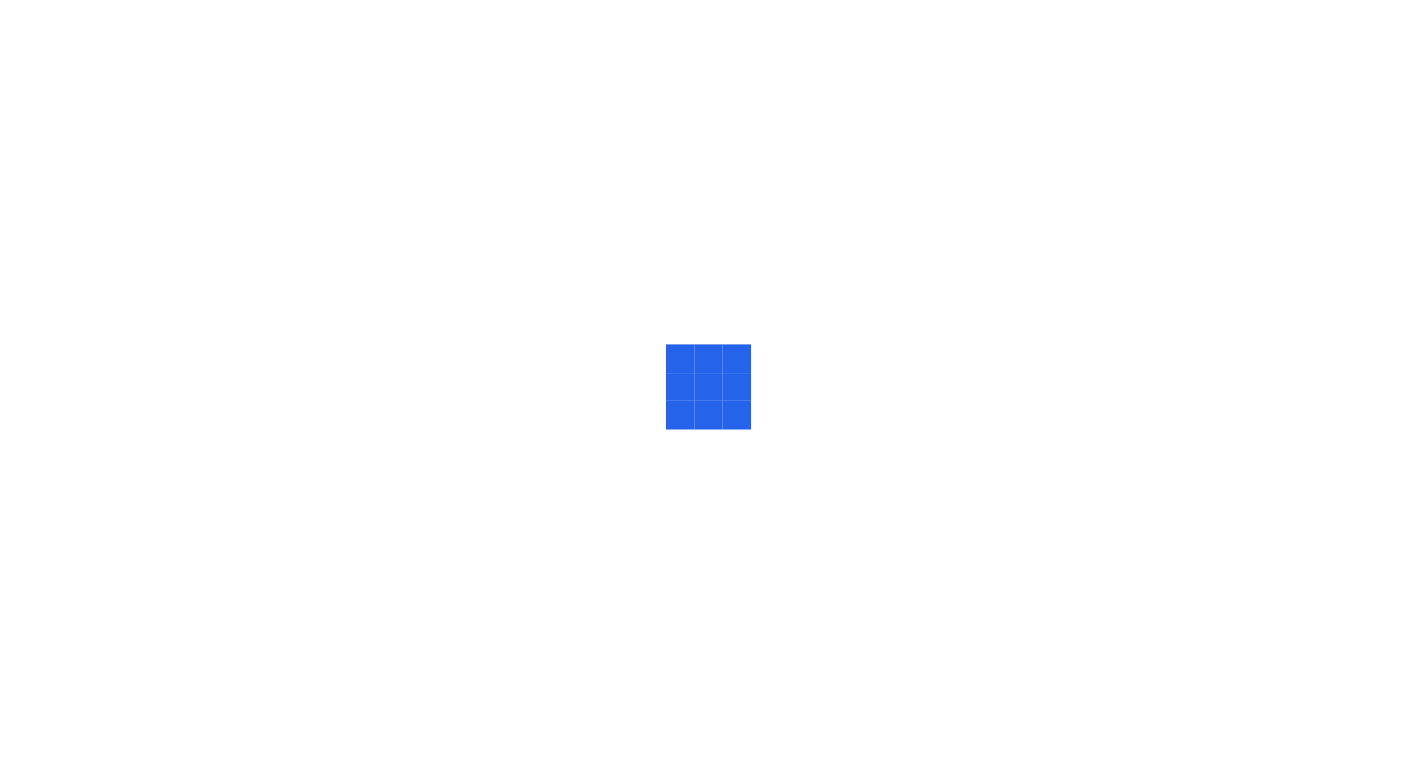 scroll, scrollTop: 0, scrollLeft: 0, axis: both 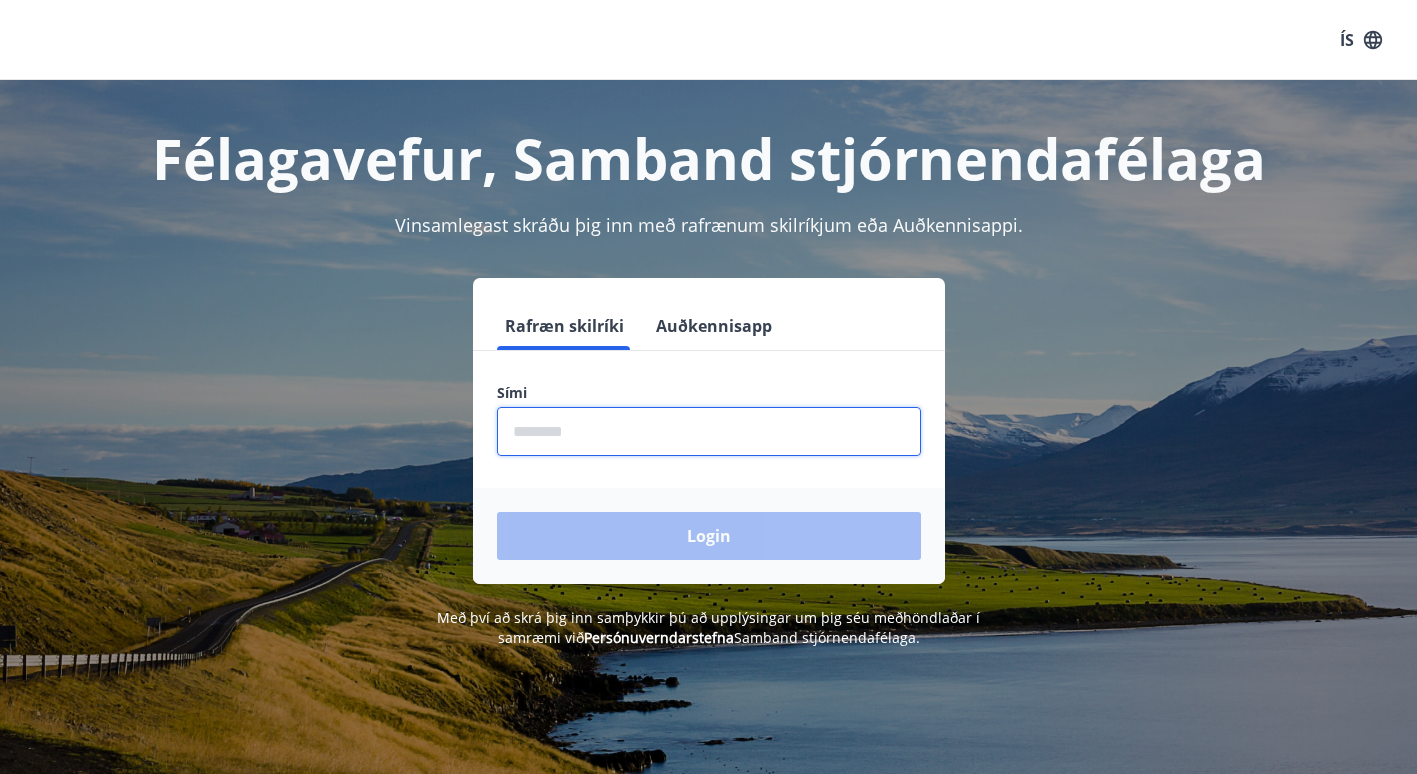 click at bounding box center (709, 431) 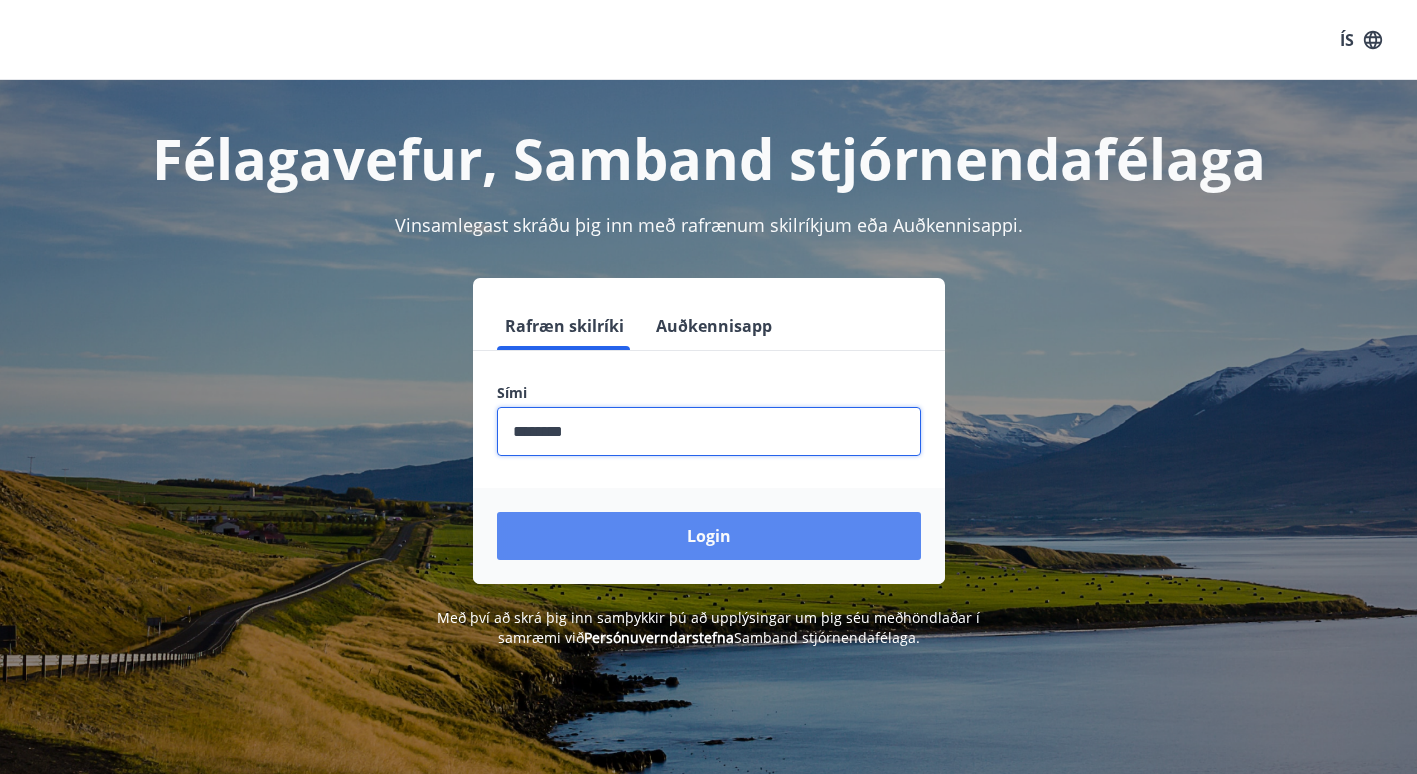 click on "Login" at bounding box center (709, 536) 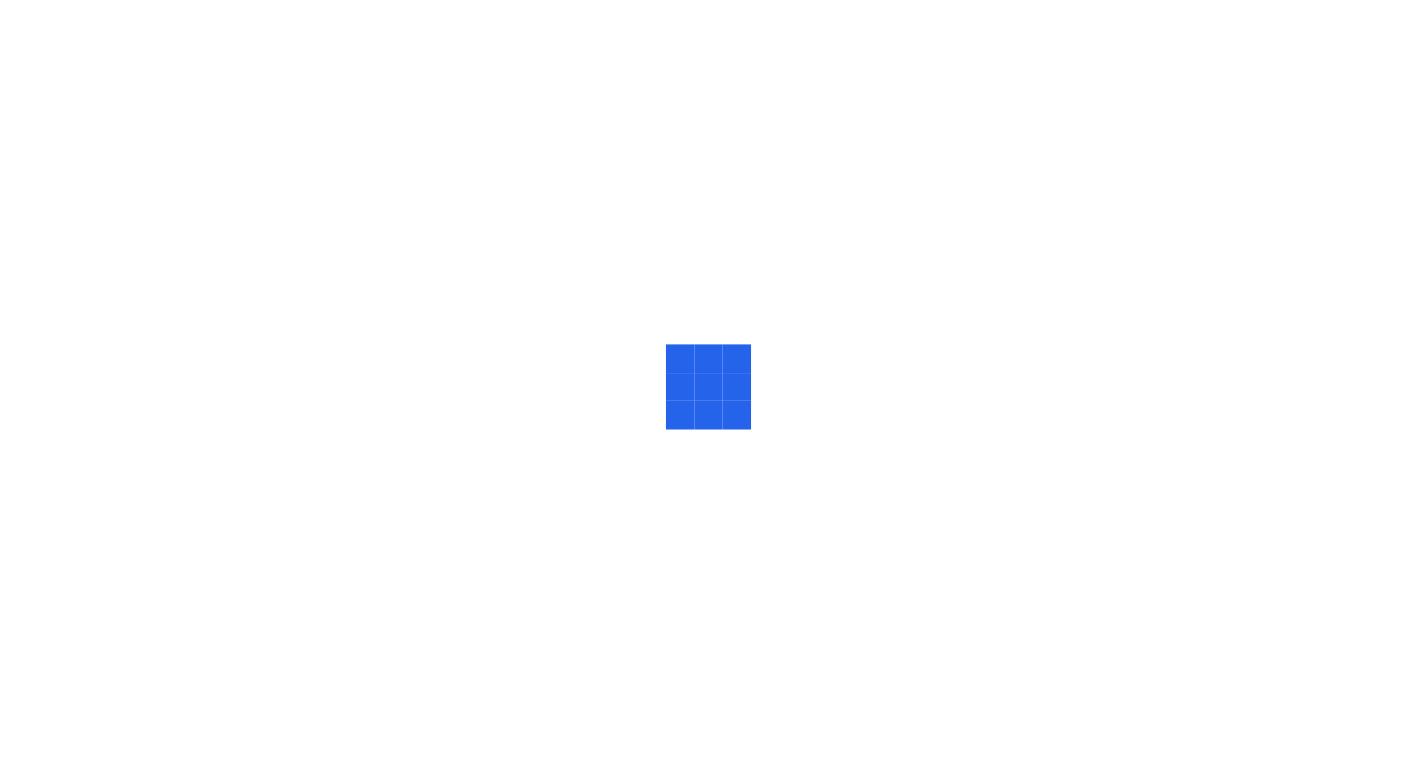 scroll, scrollTop: 0, scrollLeft: 0, axis: both 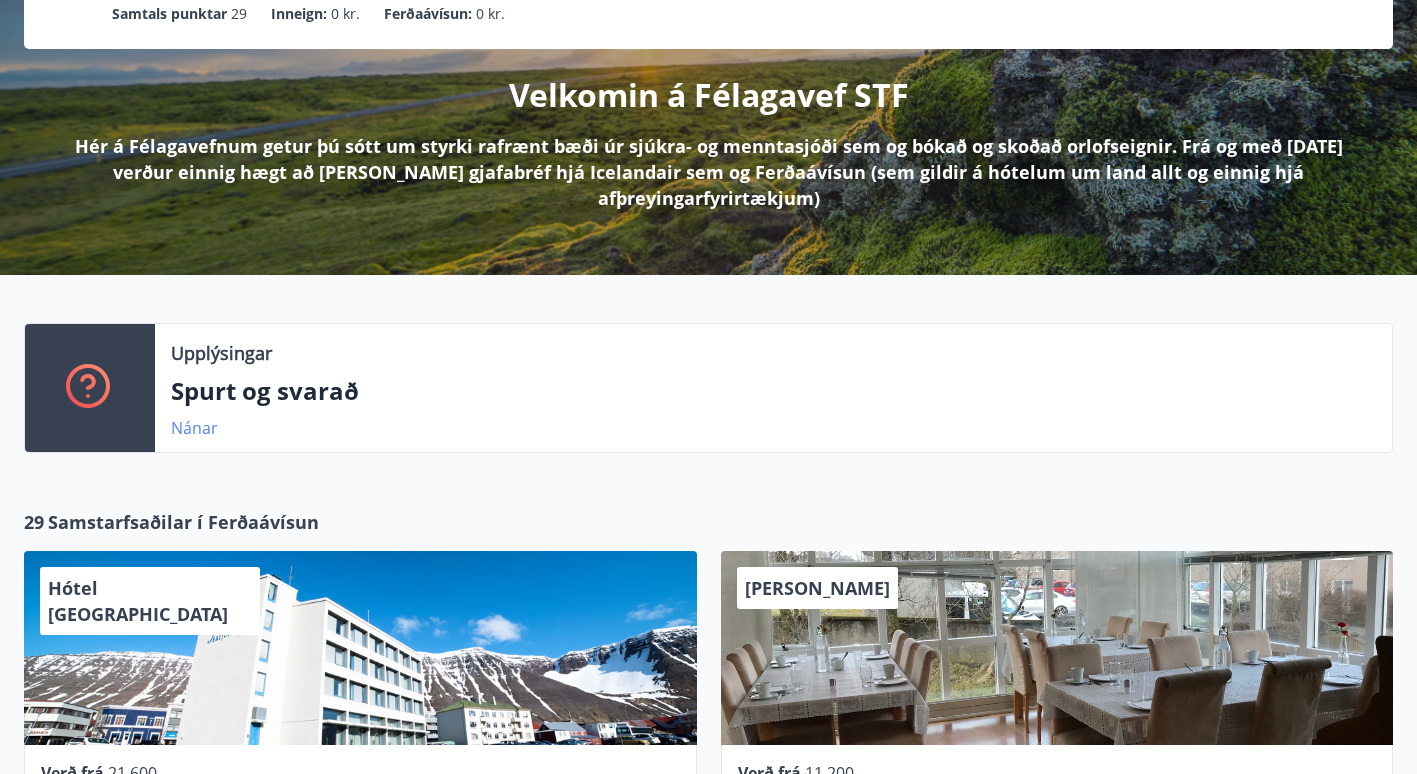 click on "Nánar" at bounding box center [194, 428] 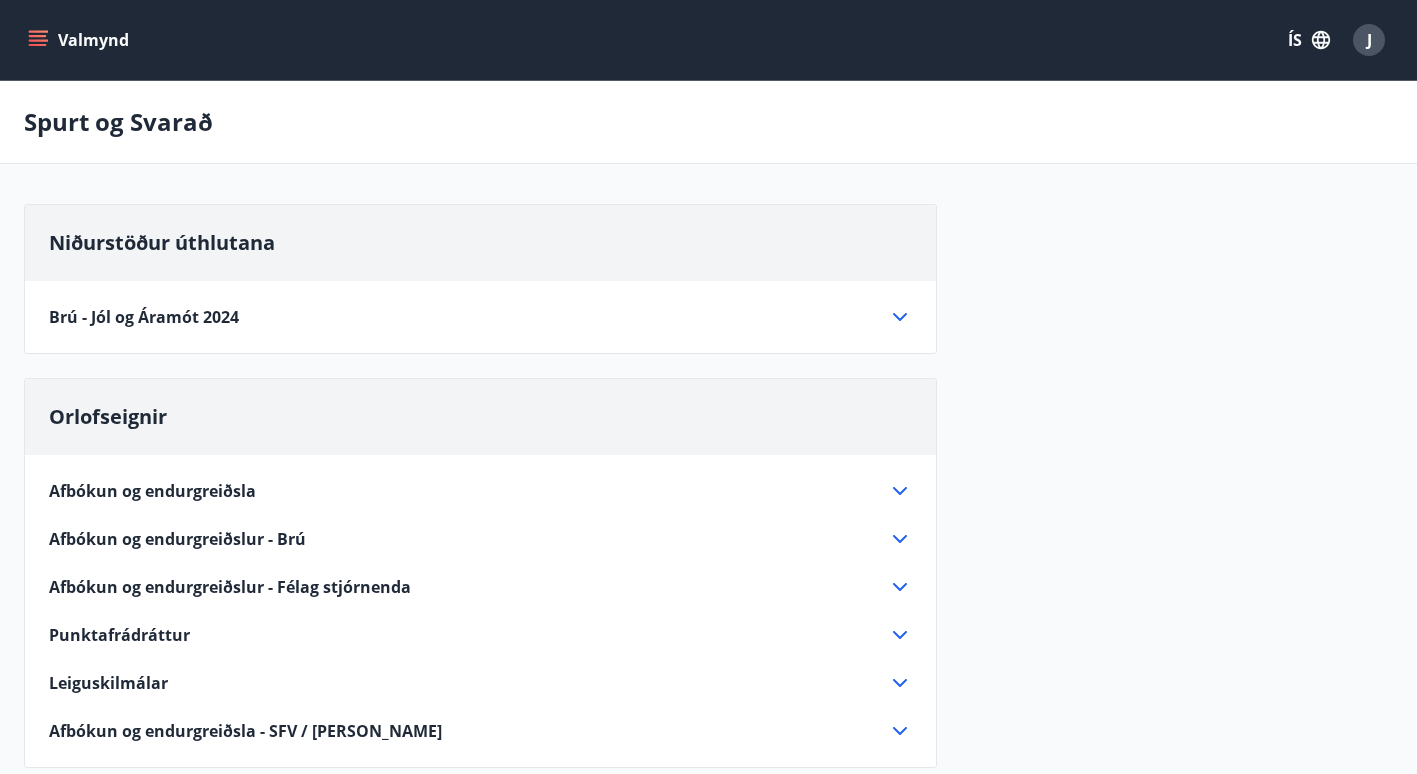 click on "Valmynd" at bounding box center (80, 40) 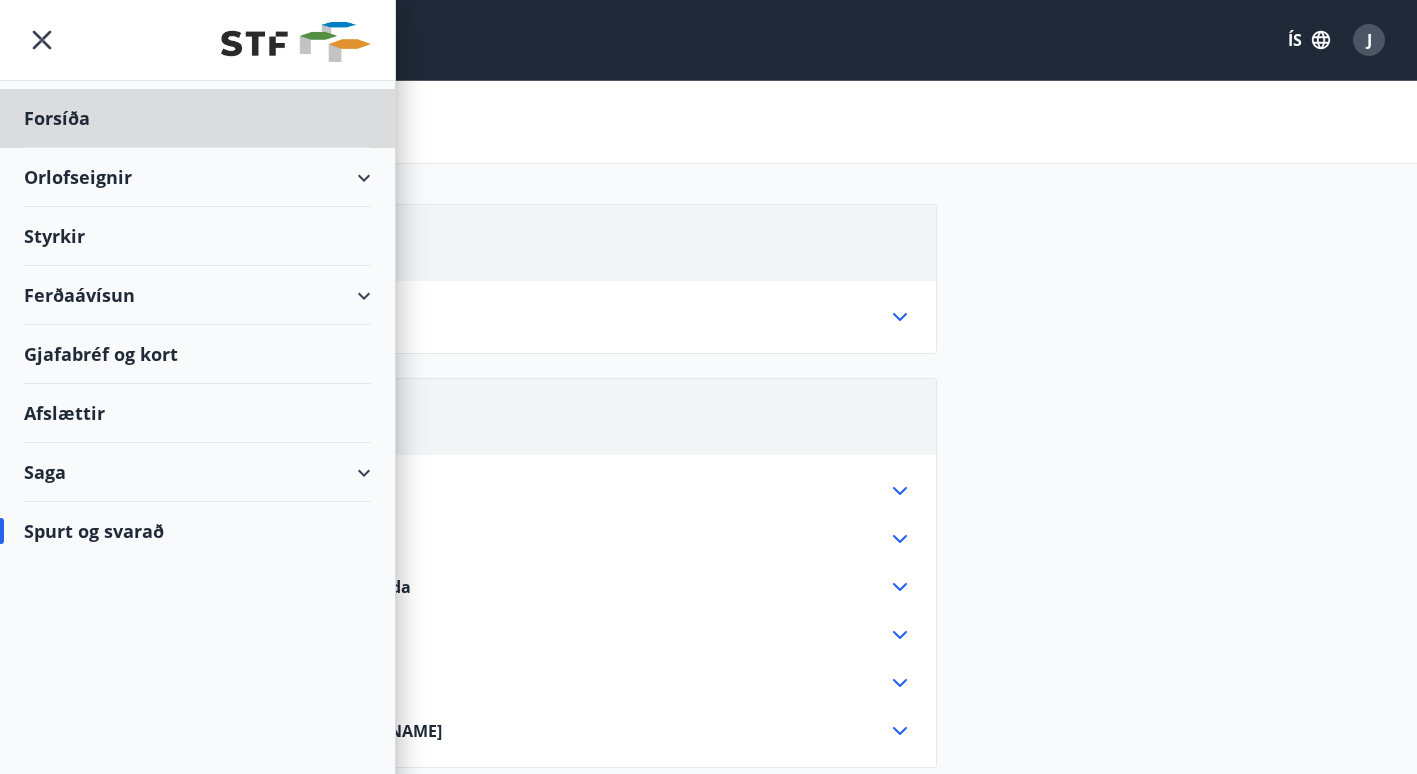 click on "Styrkir" at bounding box center (197, 118) 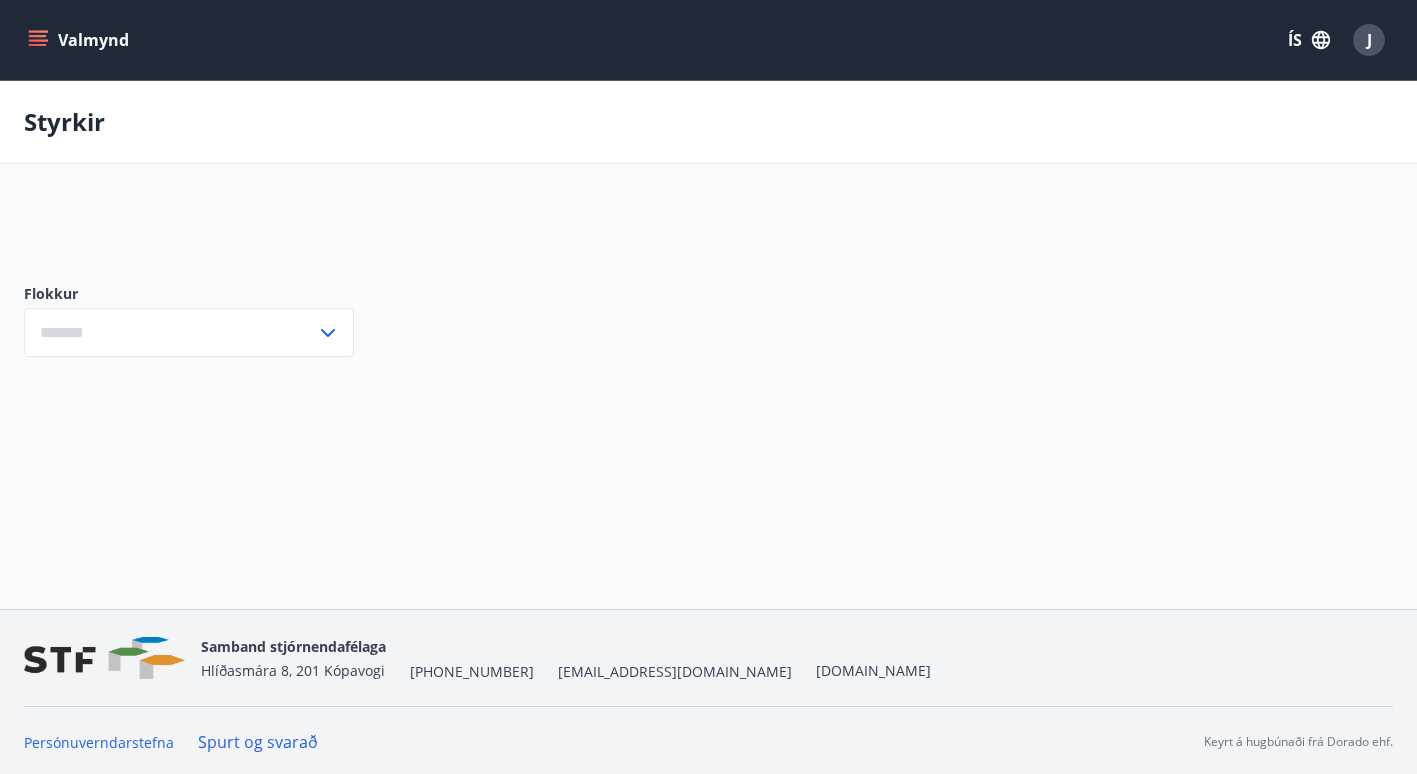 type on "***" 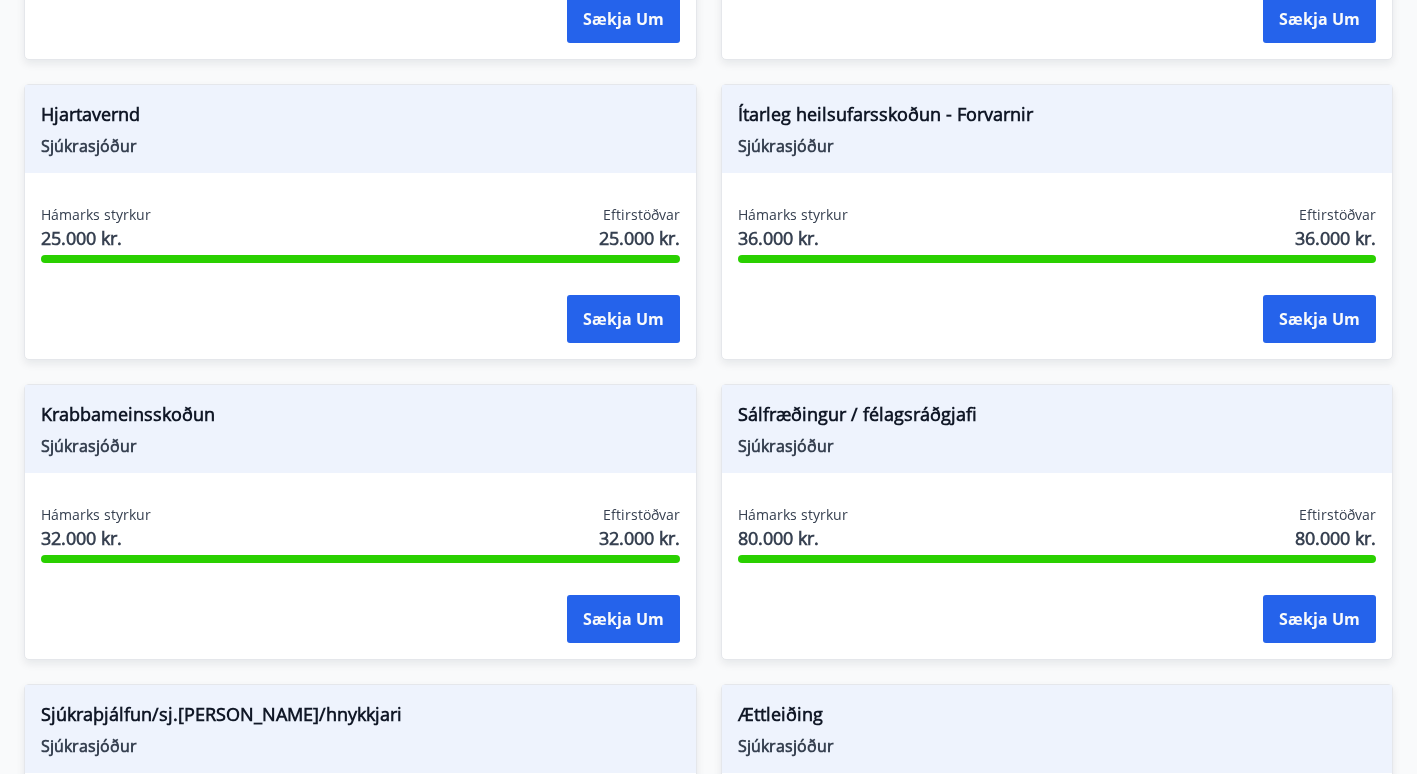 scroll, scrollTop: 1700, scrollLeft: 0, axis: vertical 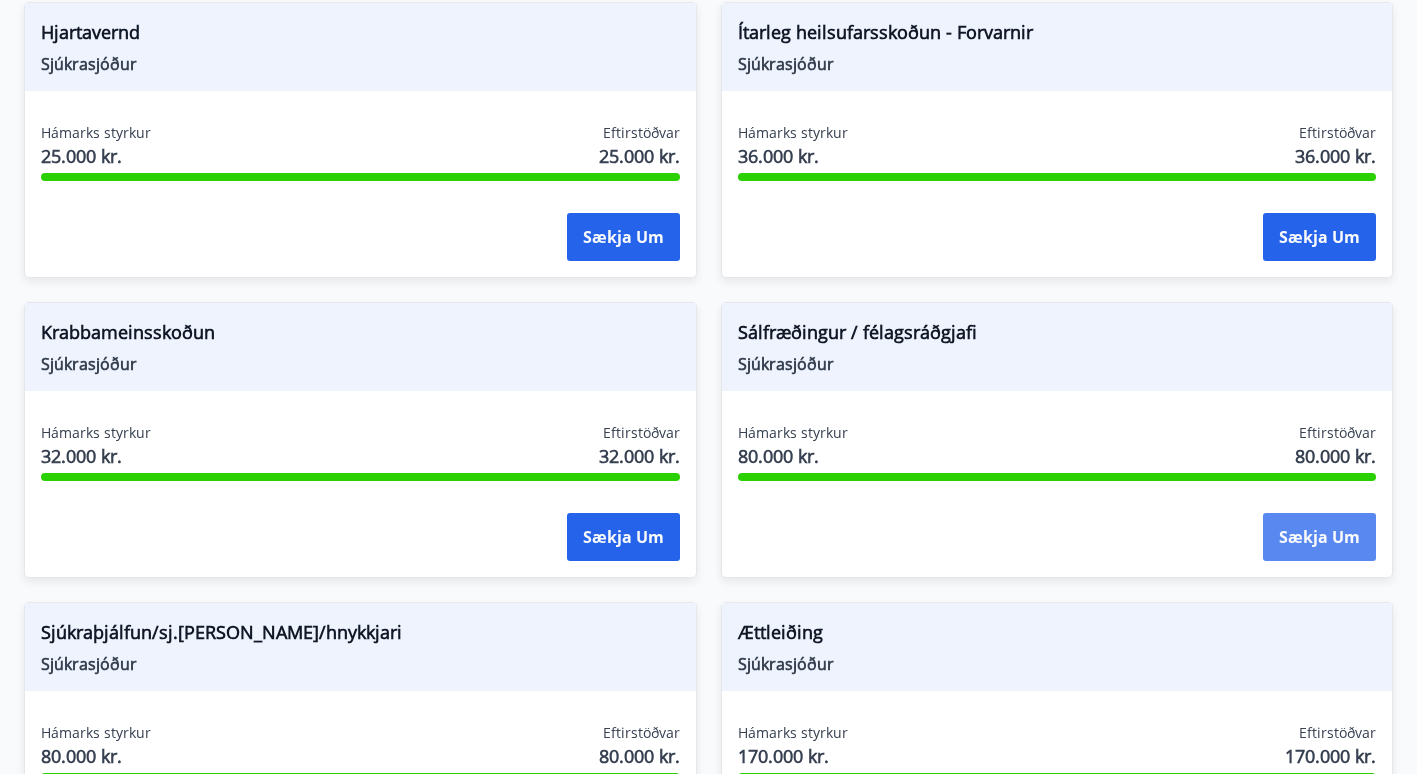 click on "Sækja um" at bounding box center (1319, 537) 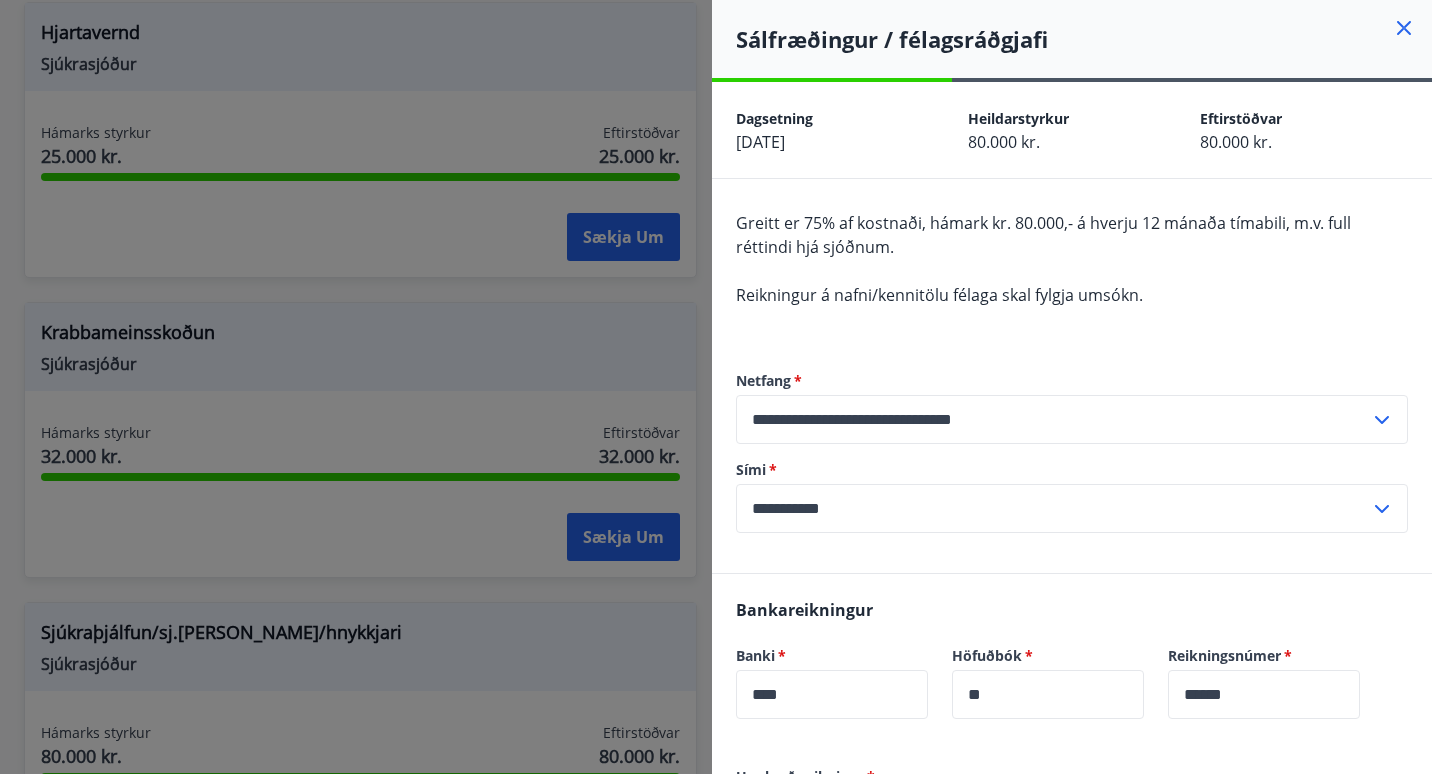 click 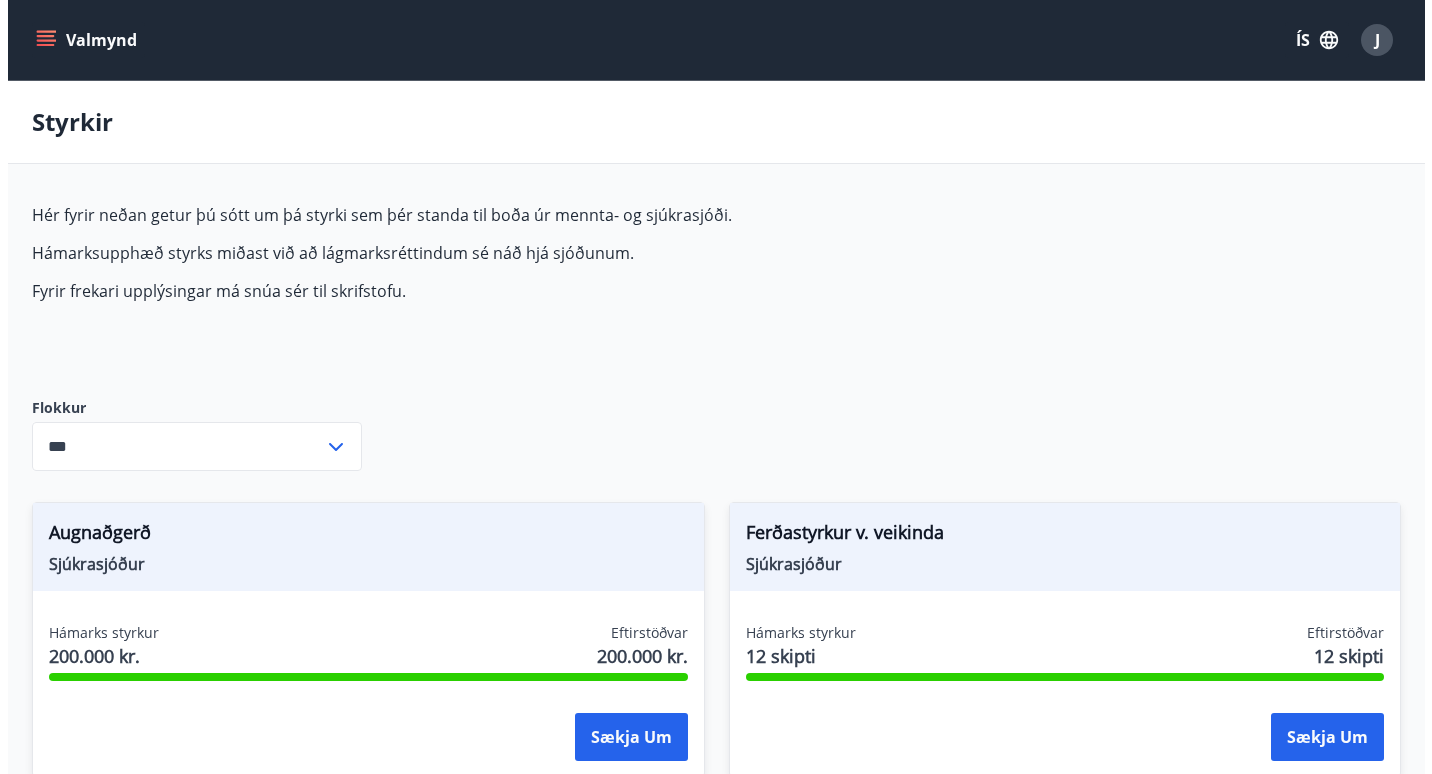 scroll, scrollTop: 0, scrollLeft: 0, axis: both 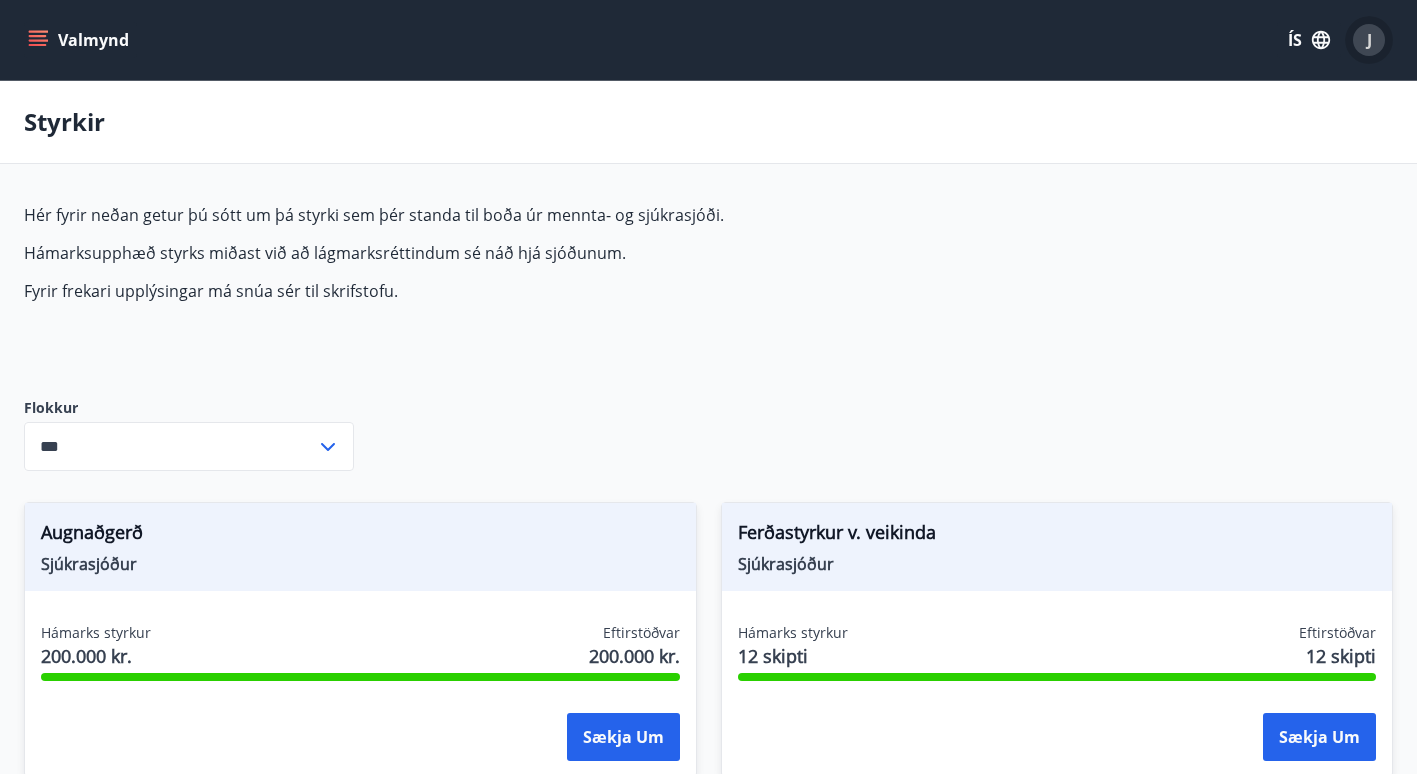 click on "J" at bounding box center [1369, 40] 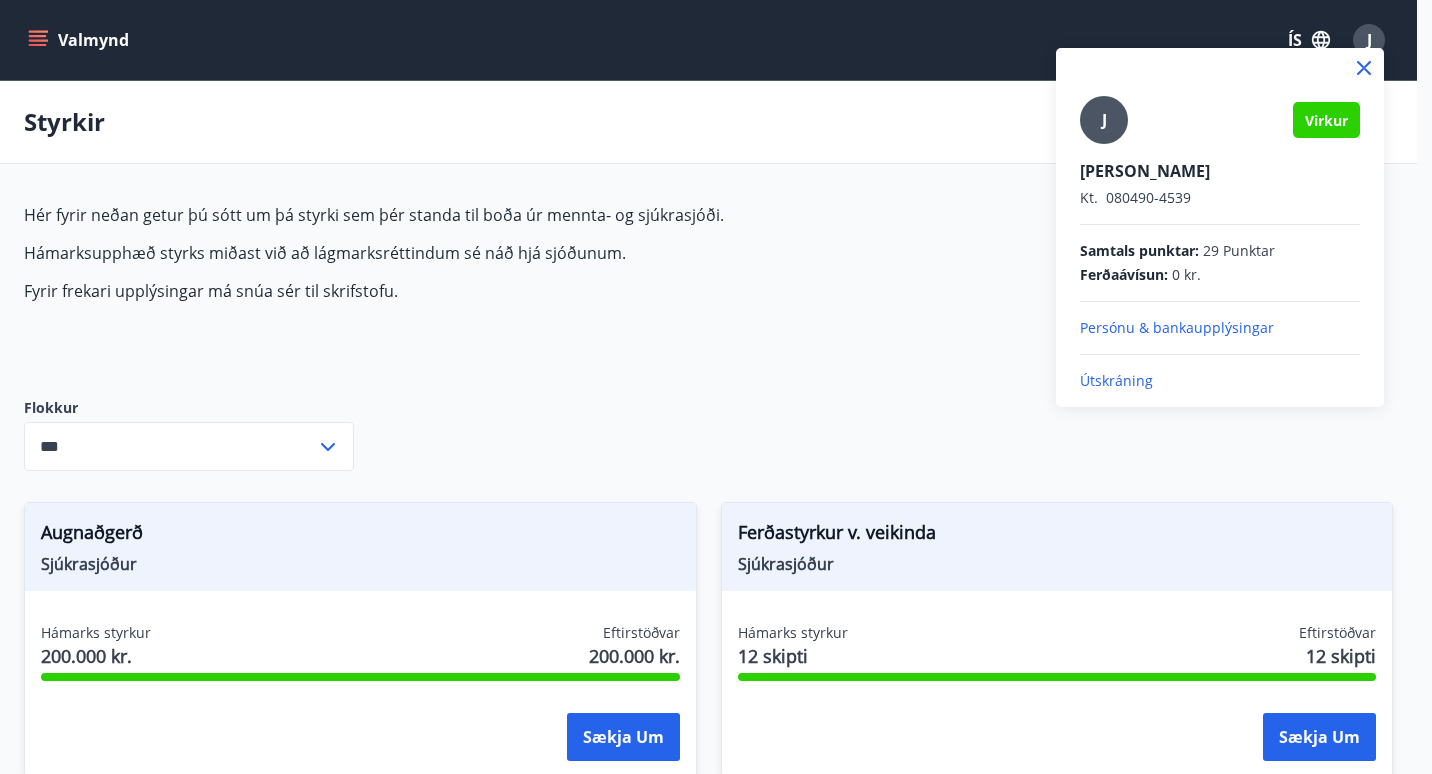 click on "Útskráning" at bounding box center (1220, 381) 